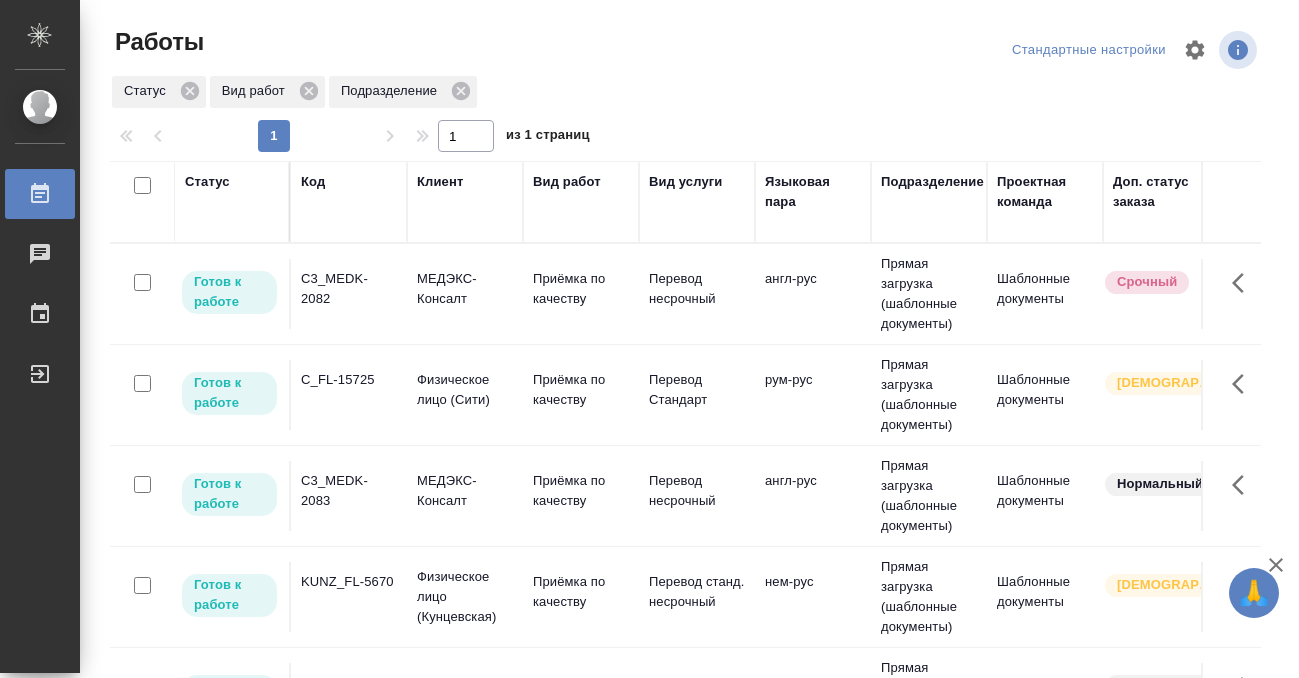 scroll, scrollTop: 0, scrollLeft: 0, axis: both 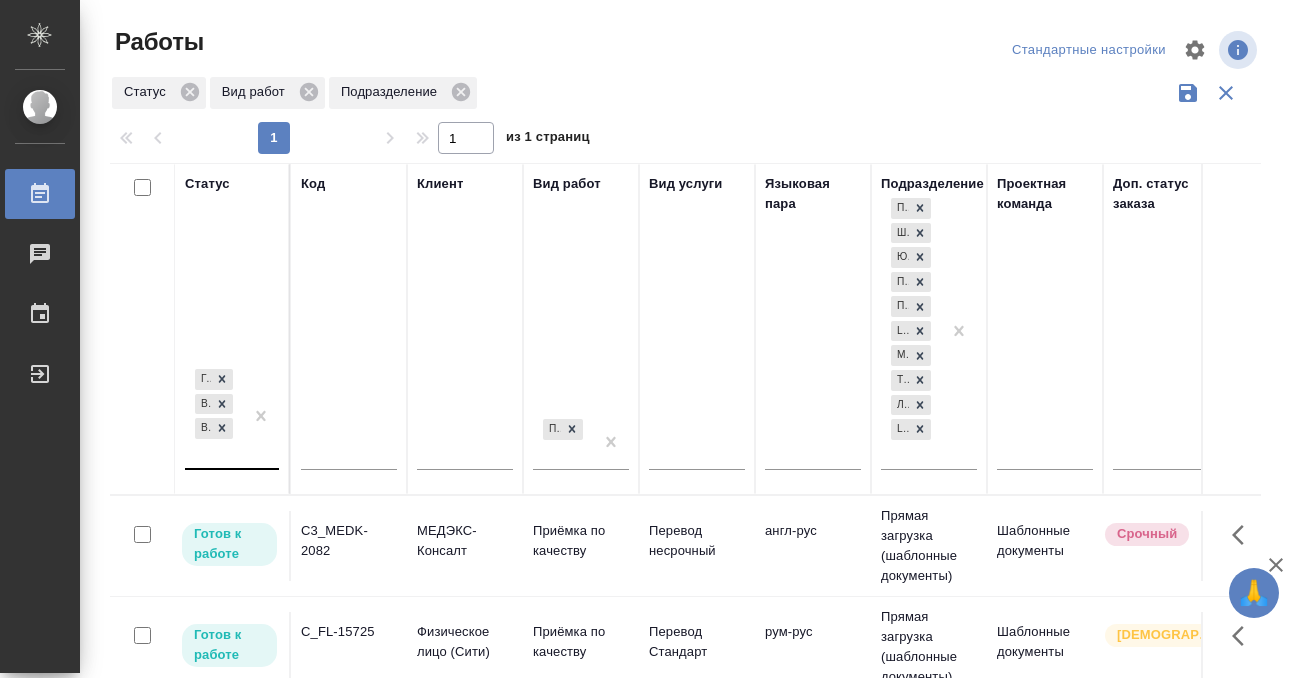 click on "Готов к работе В работе В ожидании" at bounding box center [232, 417] 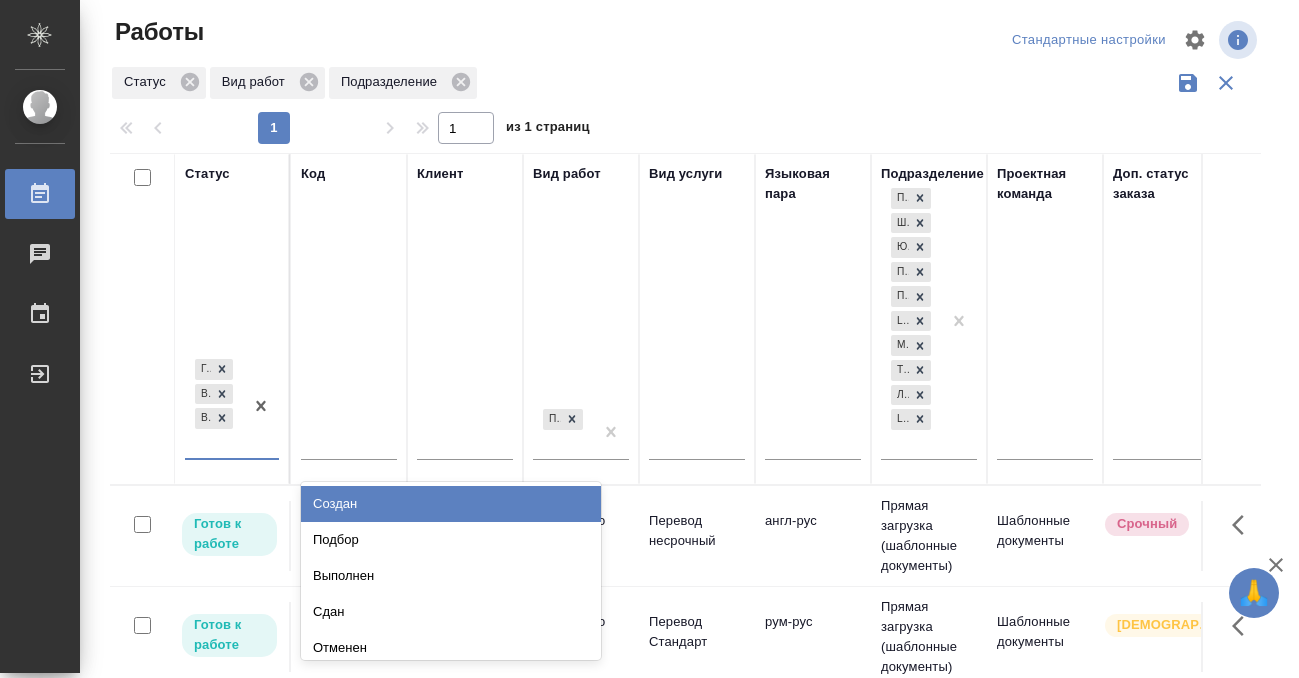 scroll, scrollTop: 10, scrollLeft: 0, axis: vertical 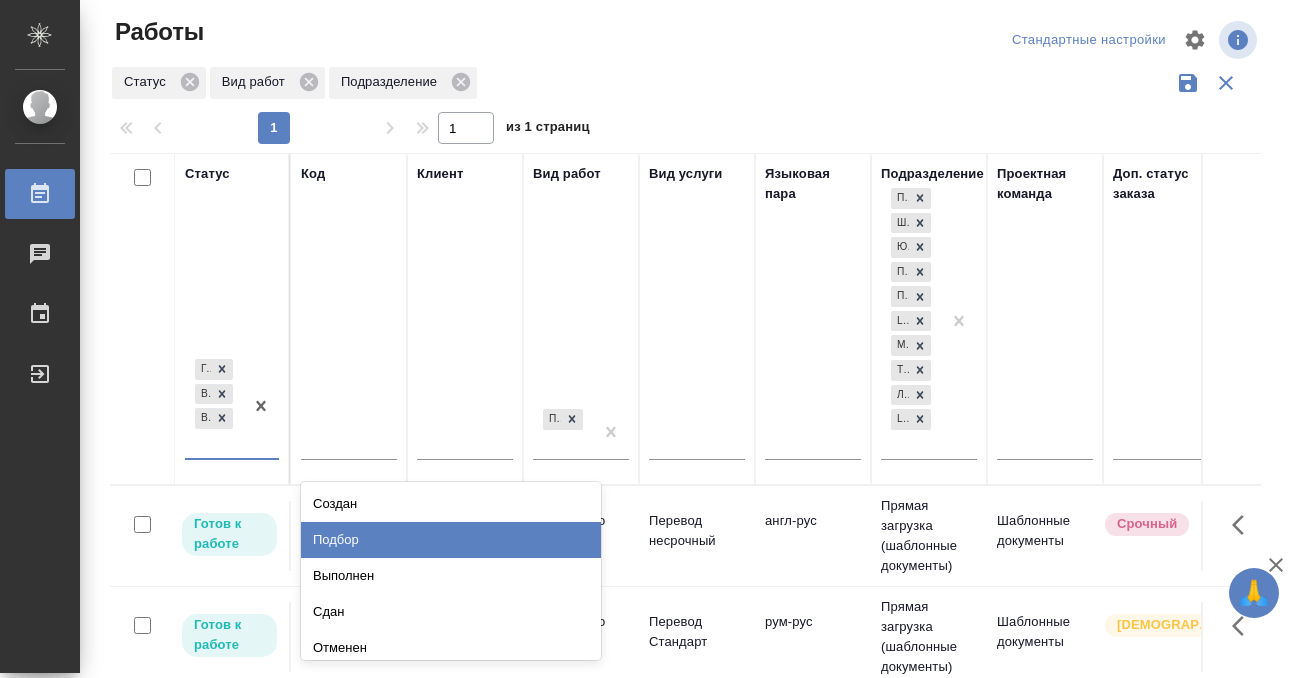 drag, startPoint x: 386, startPoint y: 526, endPoint x: 499, endPoint y: 16, distance: 522.36865 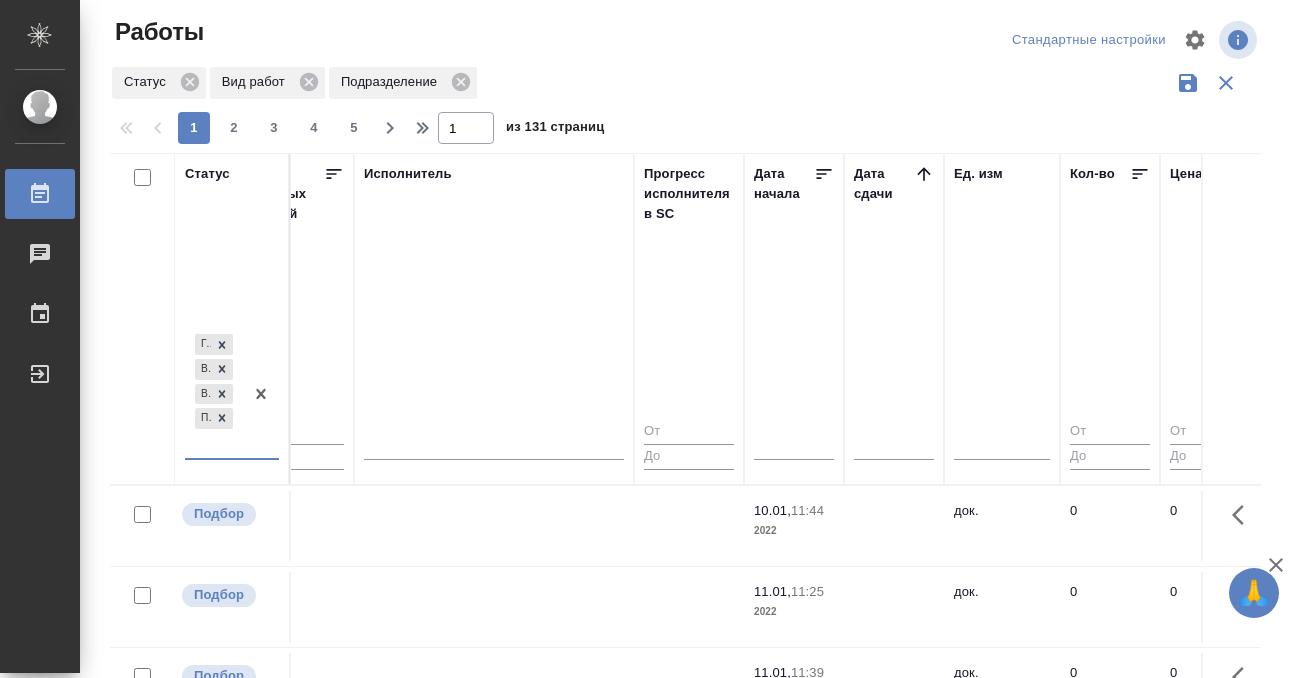 scroll, scrollTop: 0, scrollLeft: 1263, axis: horizontal 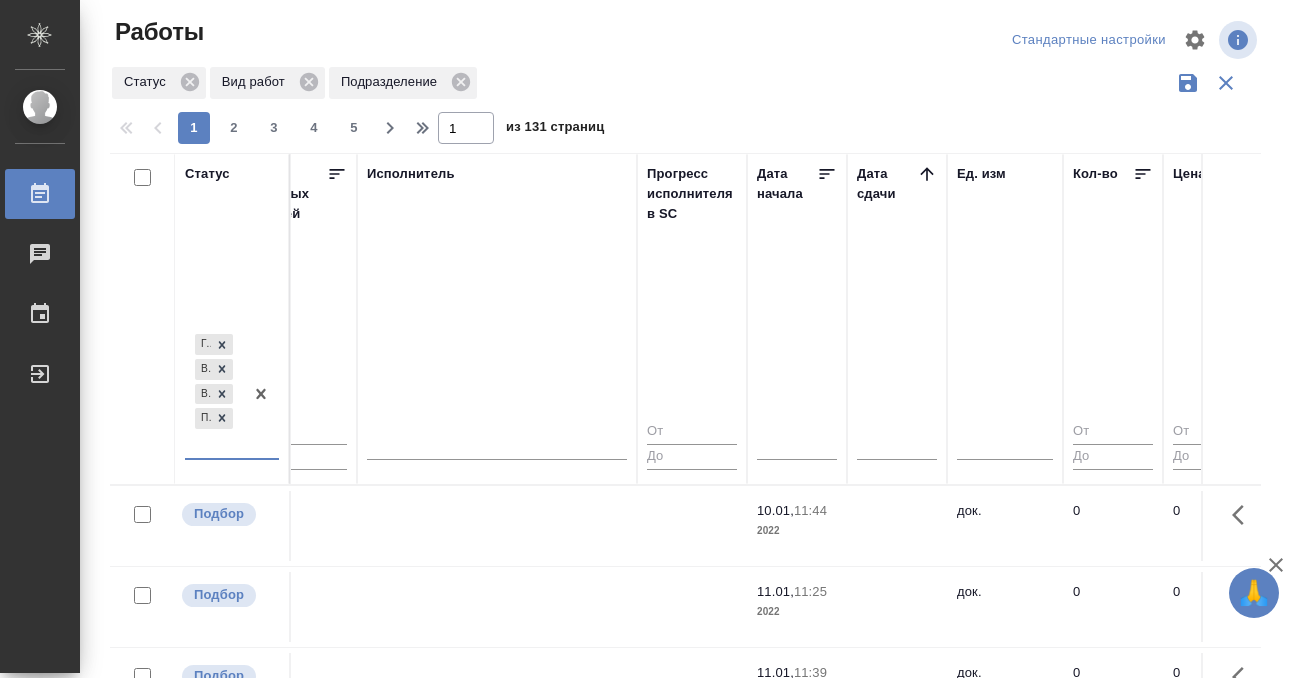 click 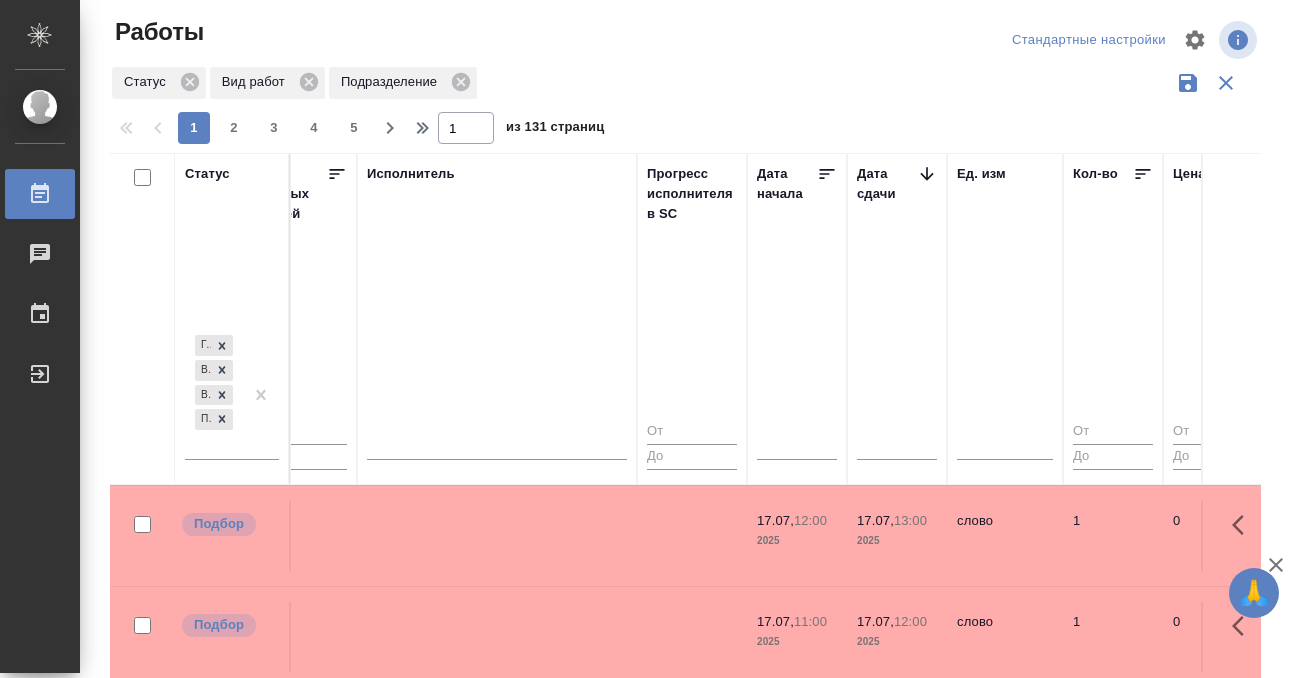 scroll, scrollTop: 510, scrollLeft: 1263, axis: both 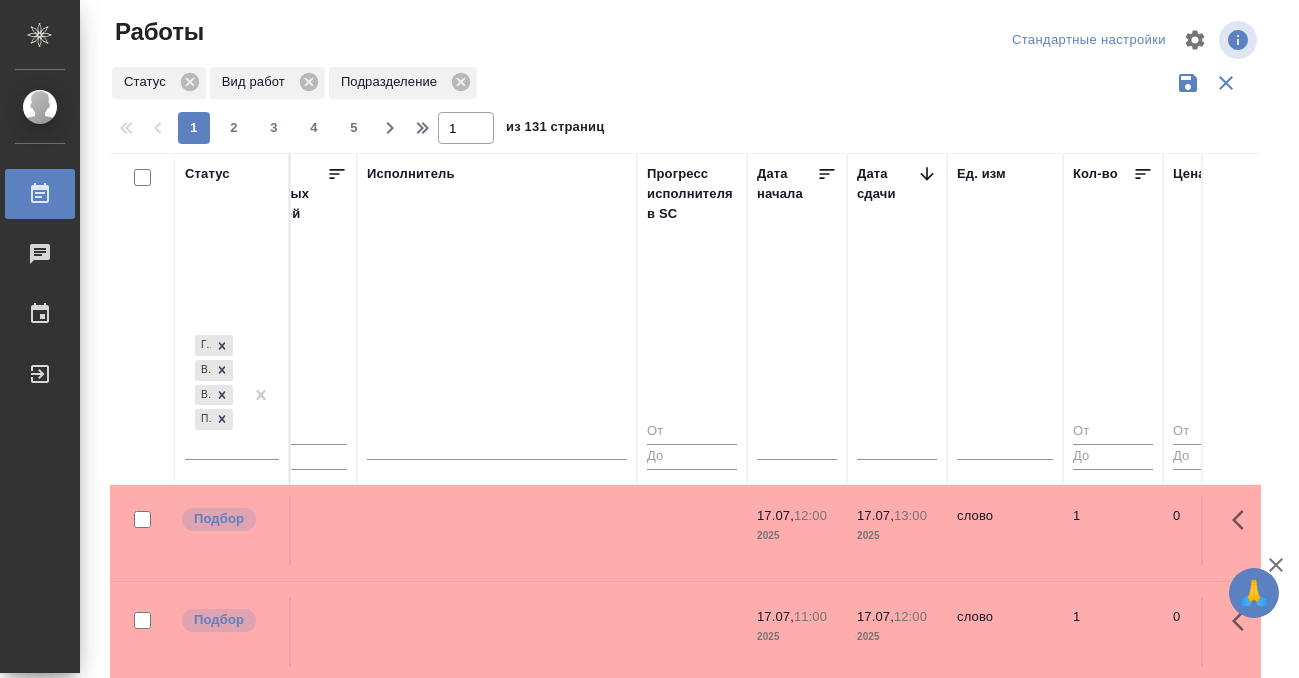 click at bounding box center [497, 26] 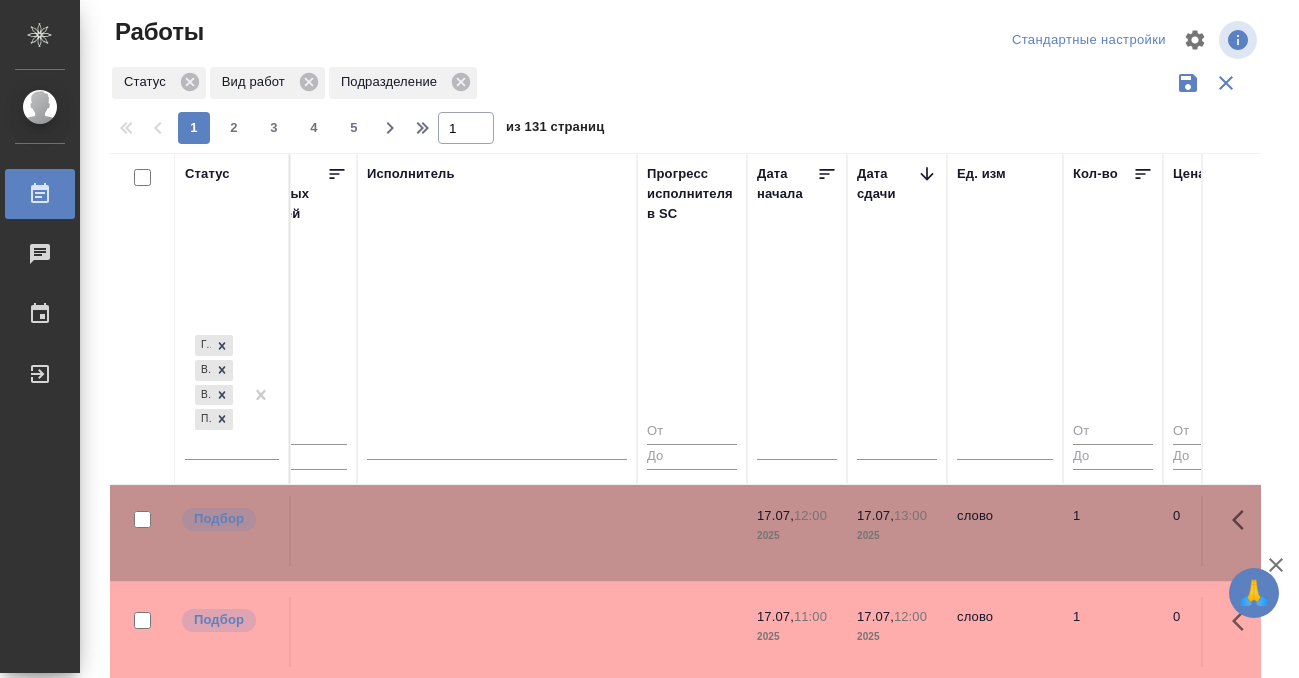 click at bounding box center [497, 26] 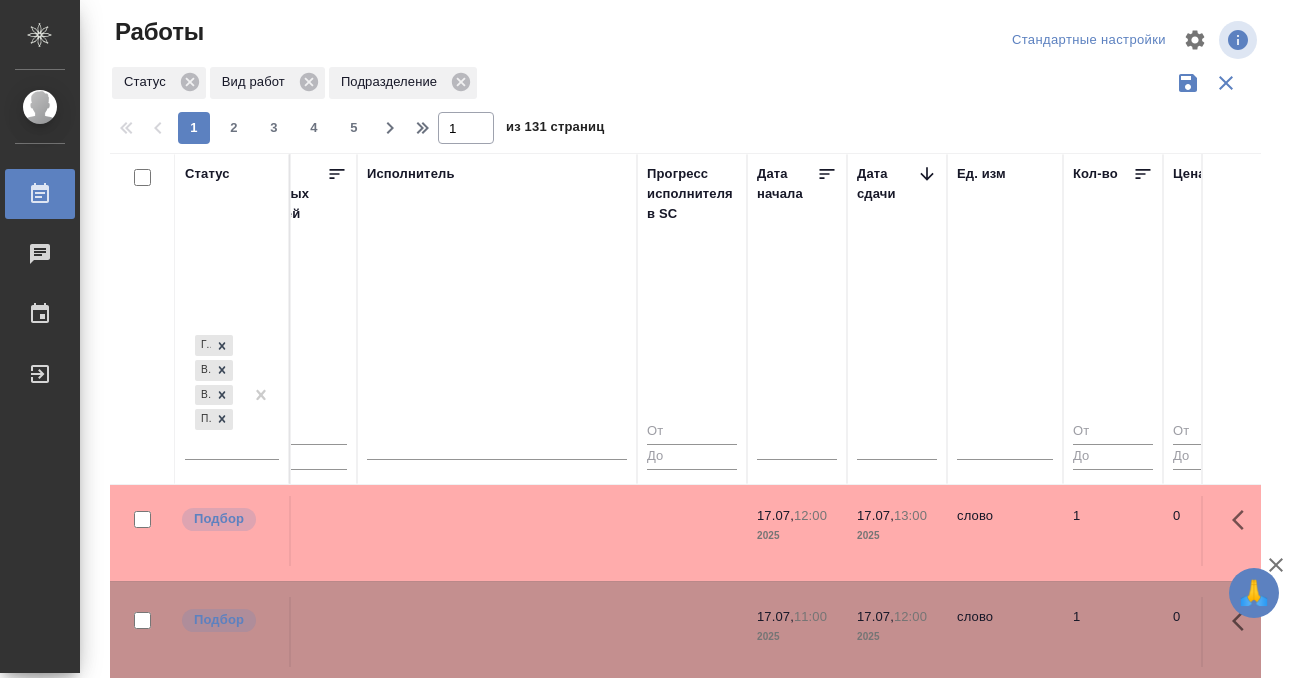click at bounding box center (497, 26) 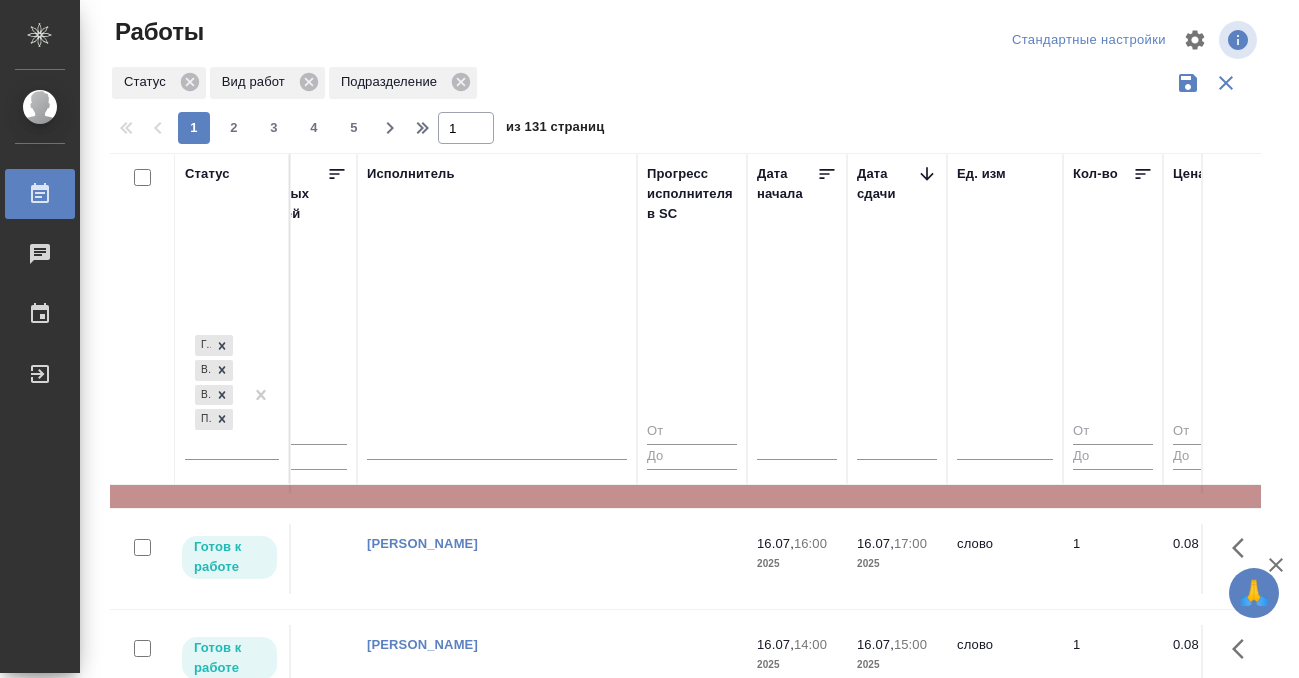 scroll, scrollTop: 834, scrollLeft: 1263, axis: both 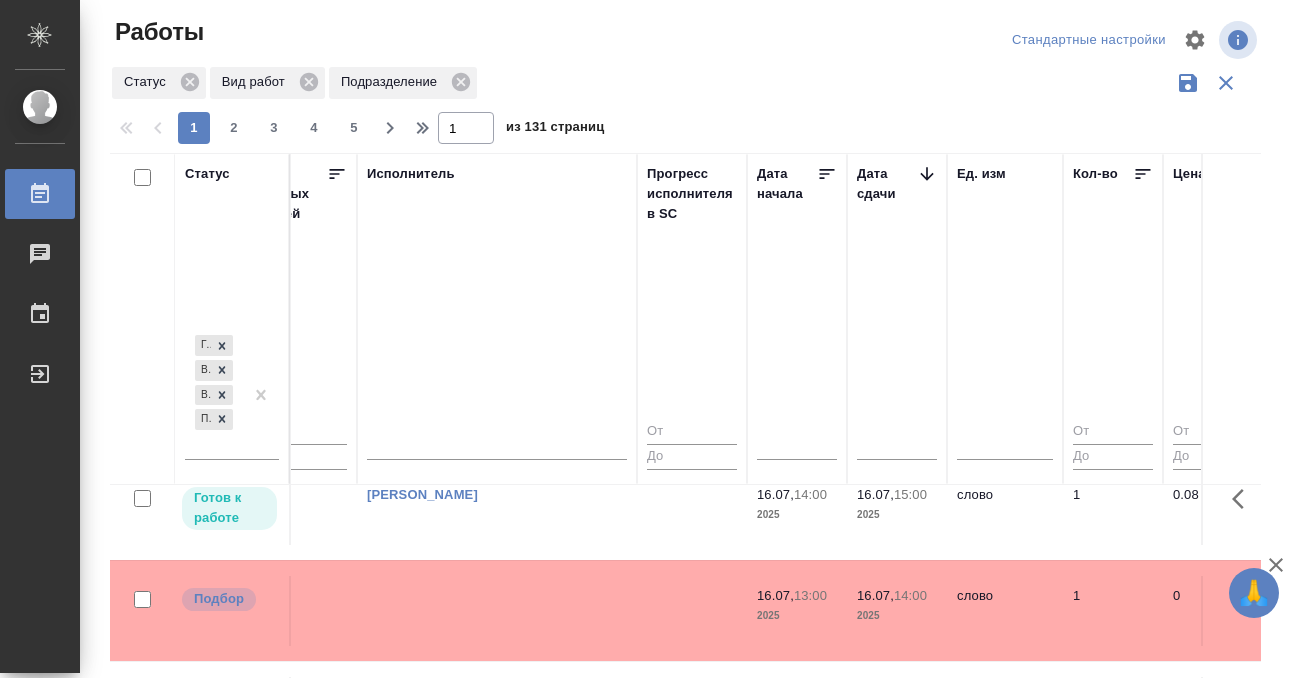 click at bounding box center [497, -298] 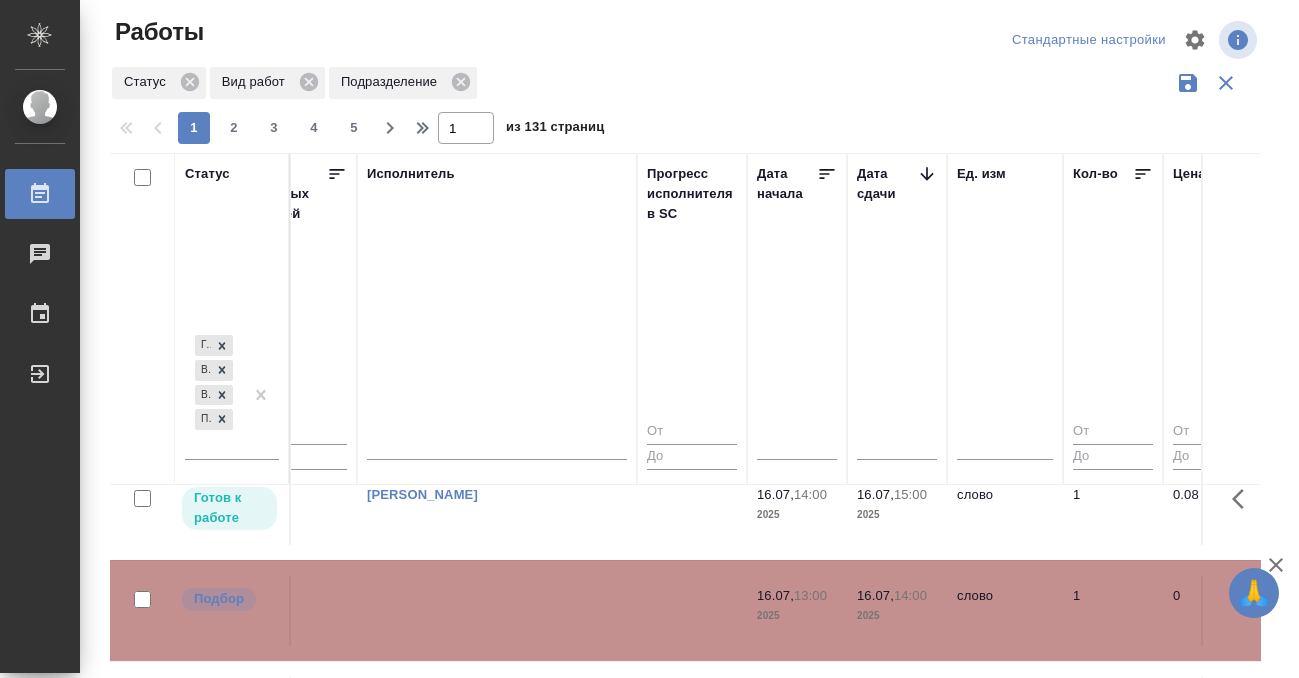 click at bounding box center (497, -298) 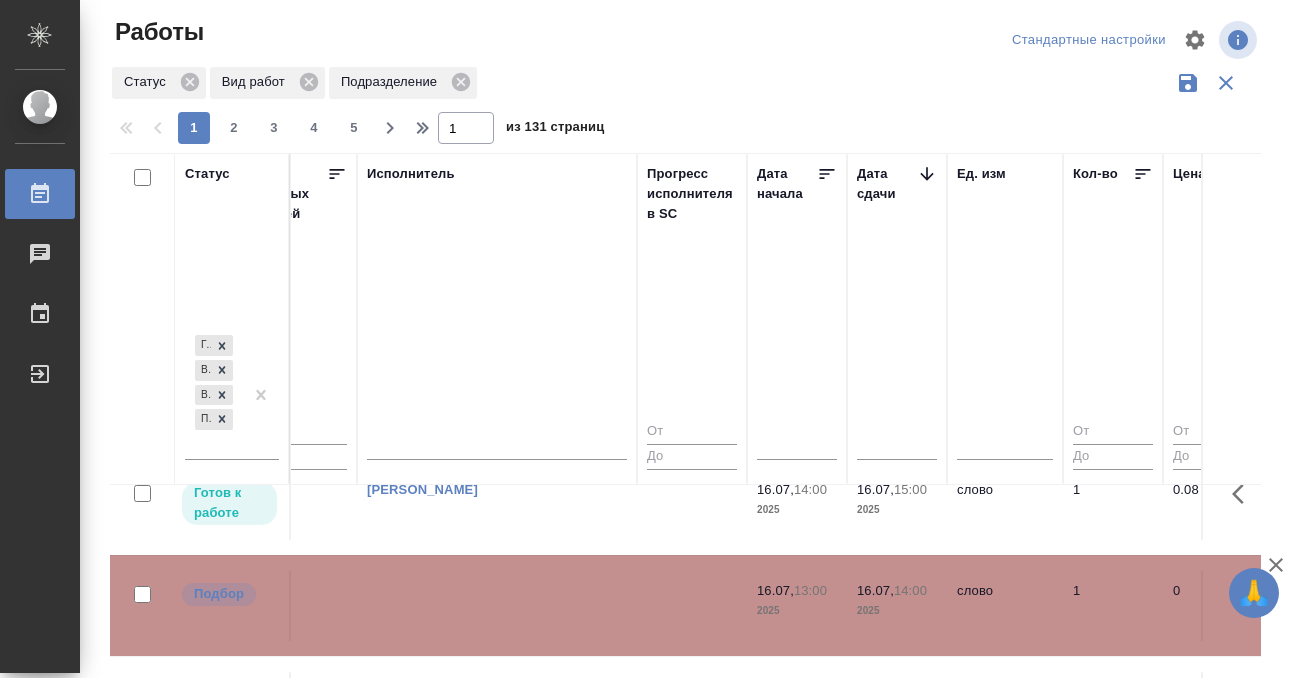 scroll, scrollTop: 0, scrollLeft: 1263, axis: horizontal 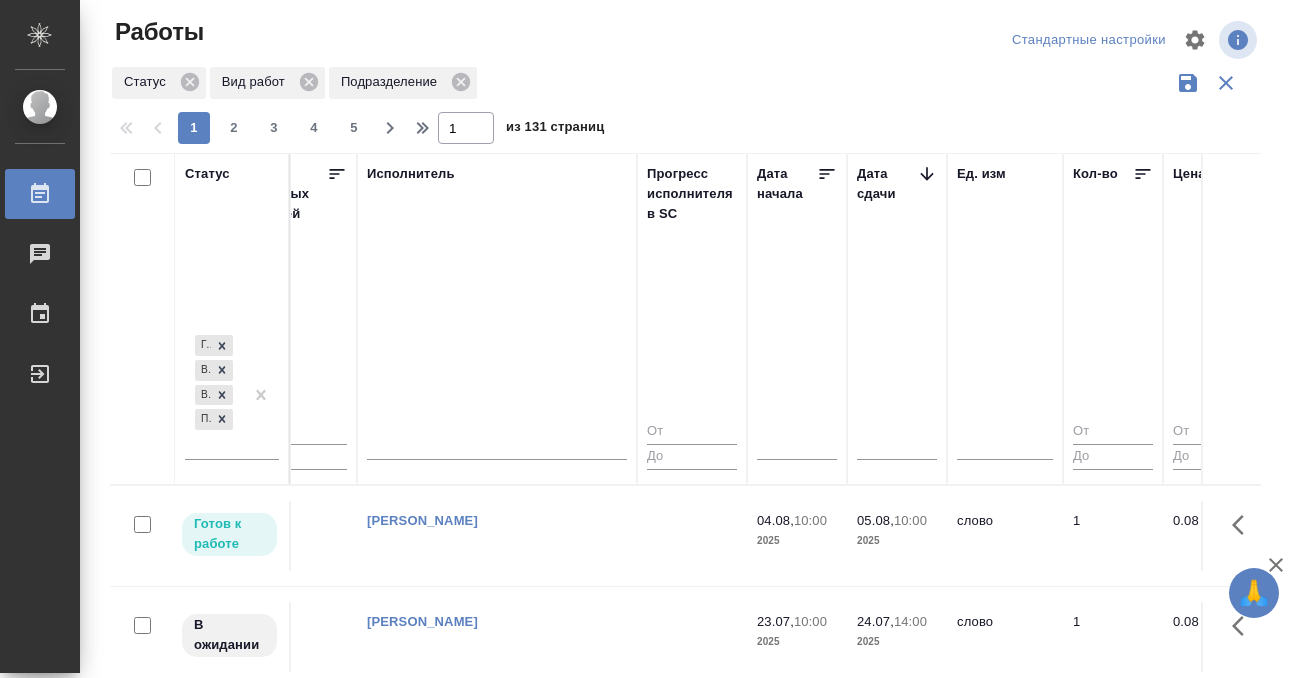click on "Работы" at bounding box center [15, 194] 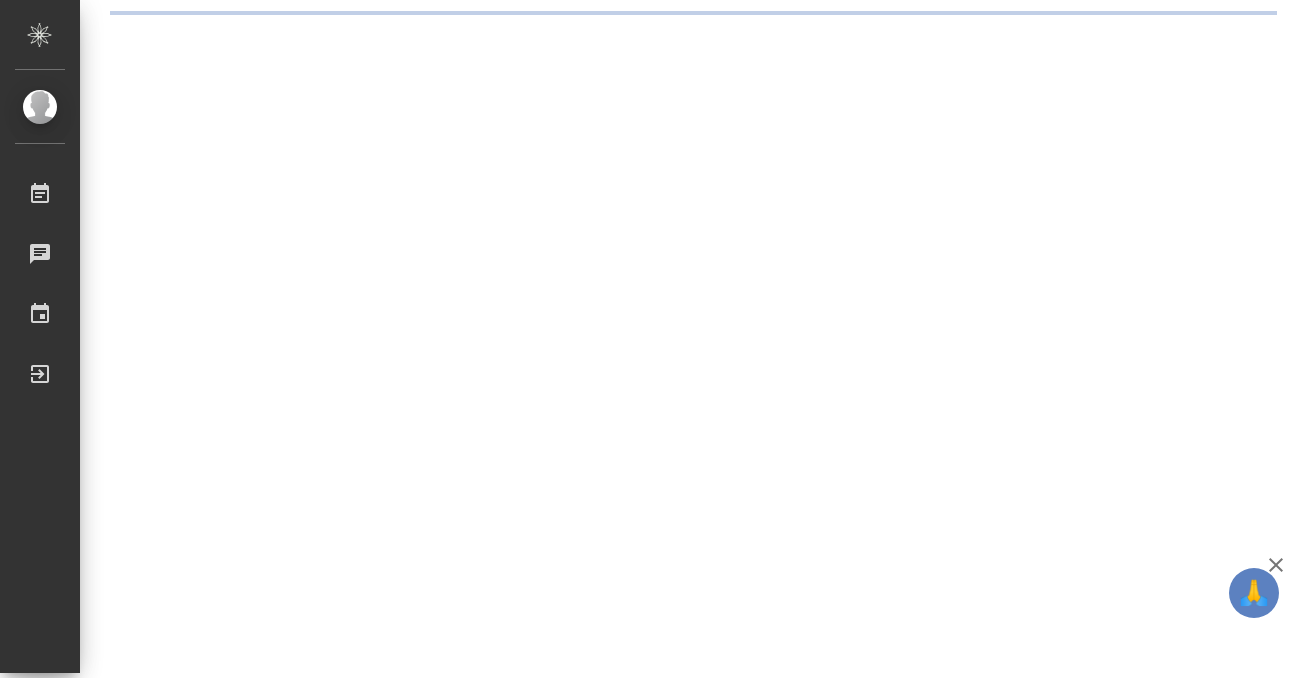 scroll, scrollTop: 0, scrollLeft: 0, axis: both 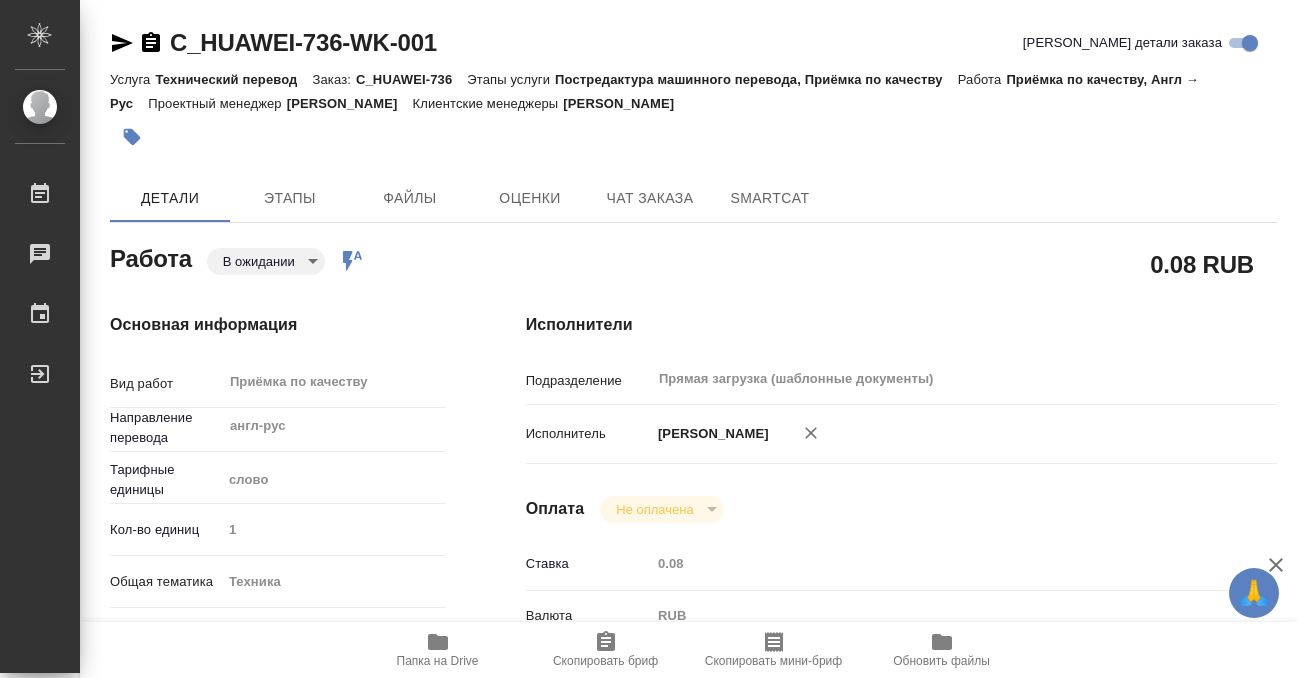 type on "x" 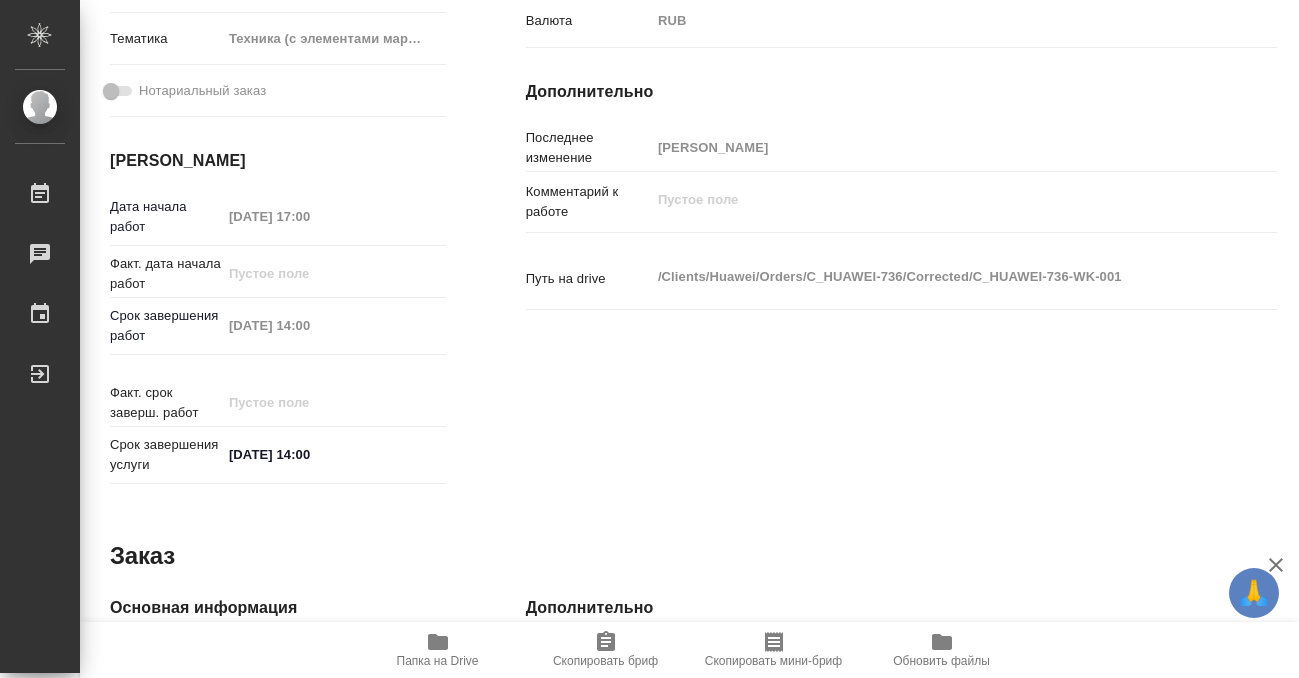 type on "x" 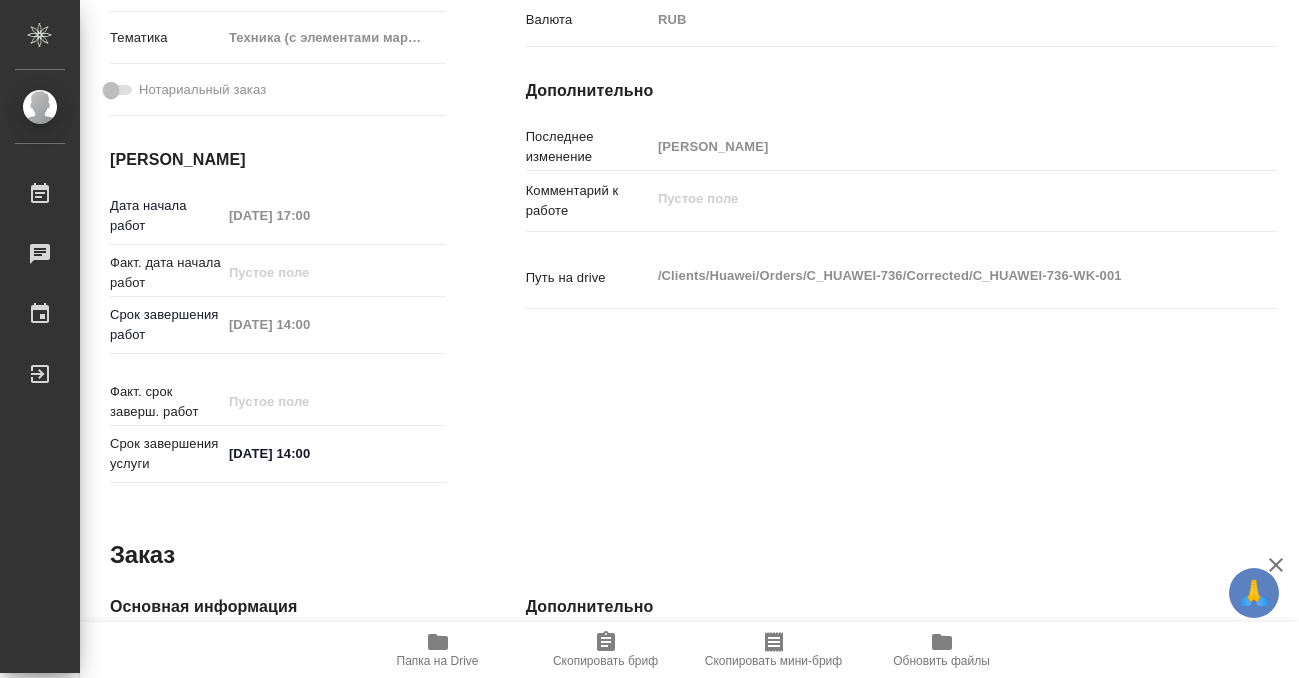 type on "x" 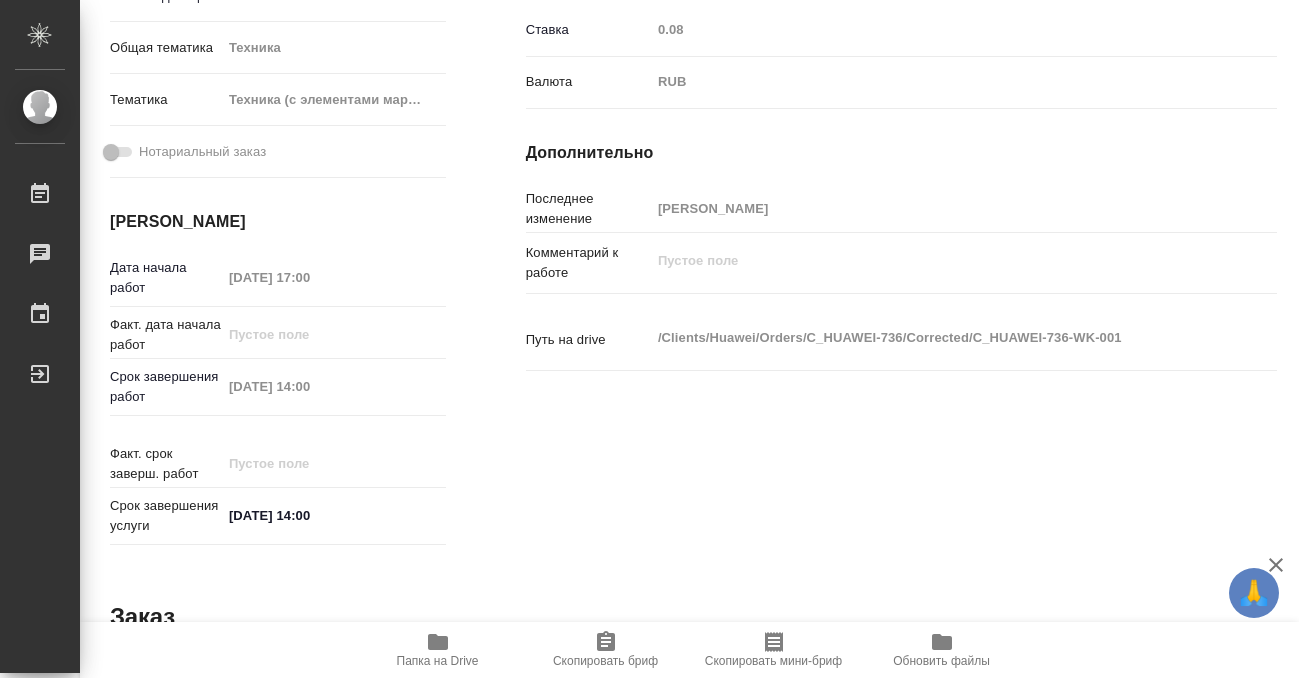 scroll, scrollTop: 0, scrollLeft: 0, axis: both 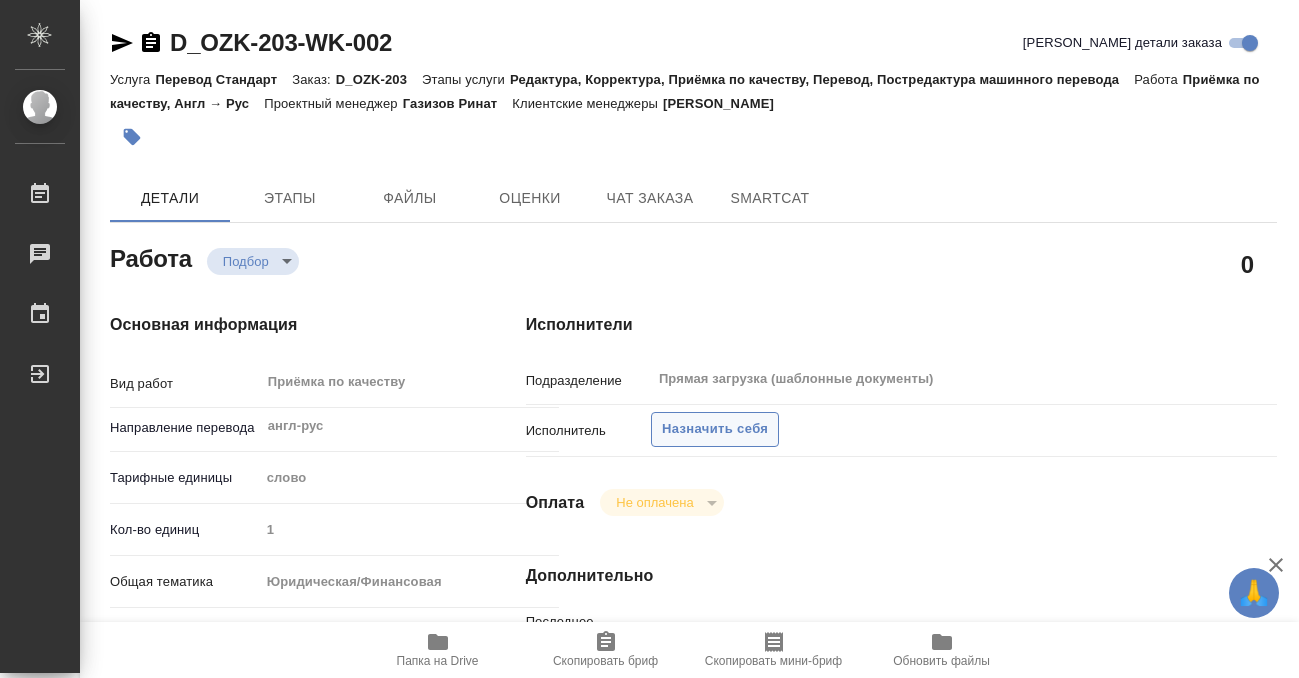 click on "Назначить себя" at bounding box center [715, 429] 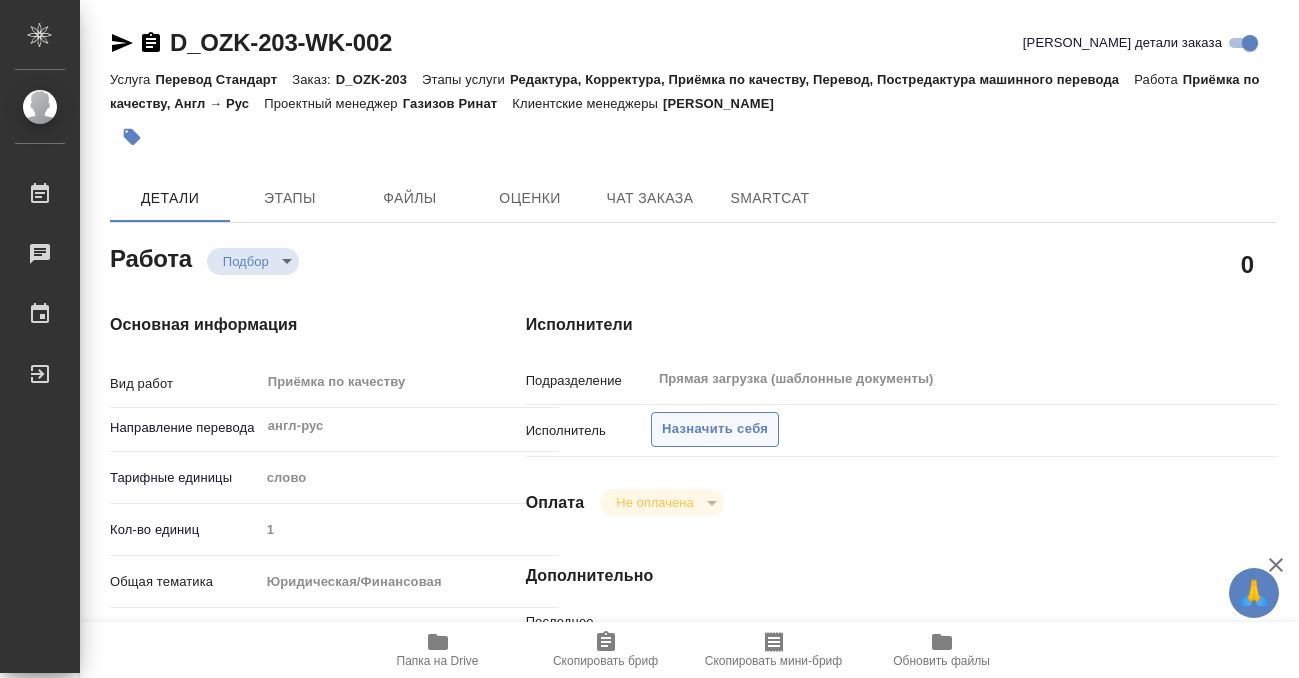 scroll, scrollTop: 0, scrollLeft: 0, axis: both 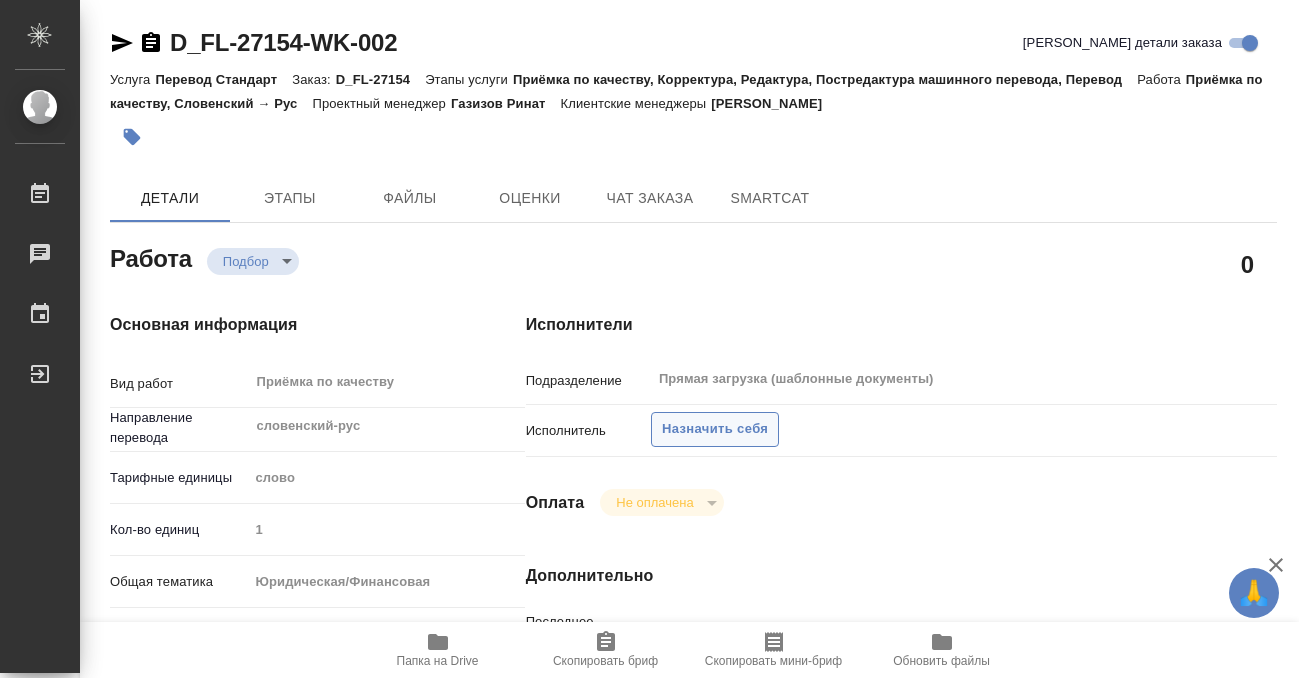 click on "Назначить себя" at bounding box center (715, 429) 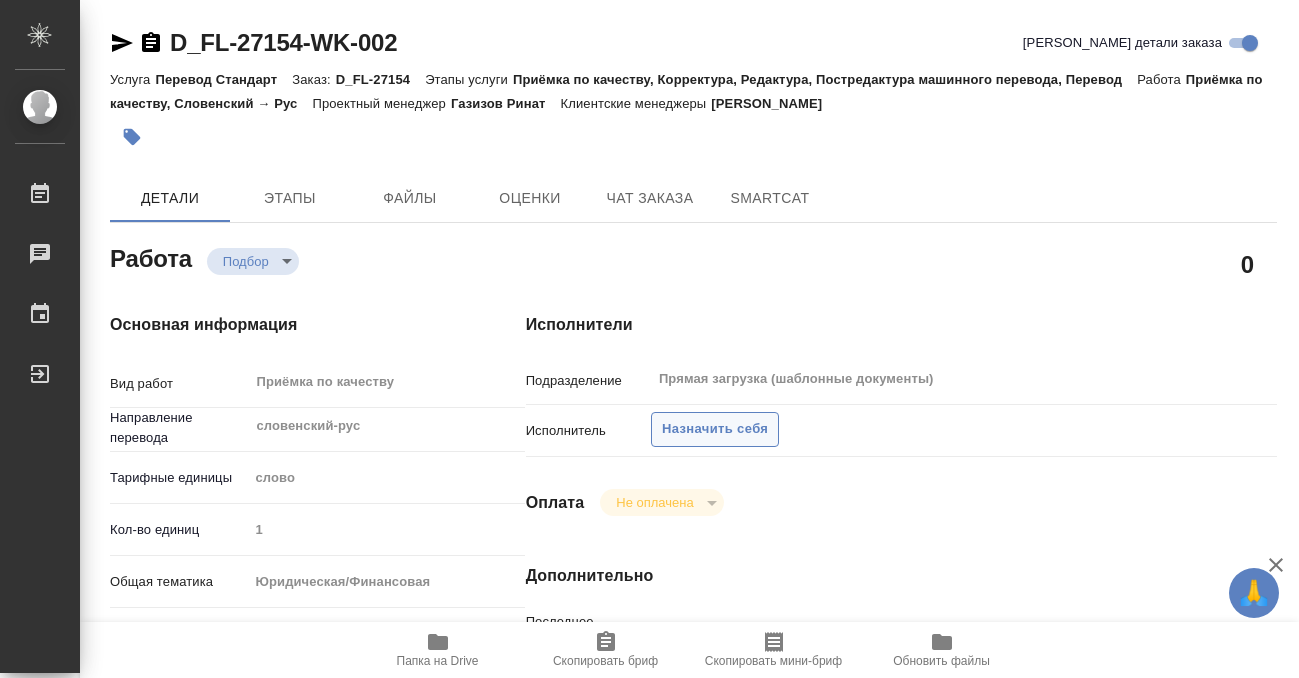 scroll, scrollTop: 0, scrollLeft: 0, axis: both 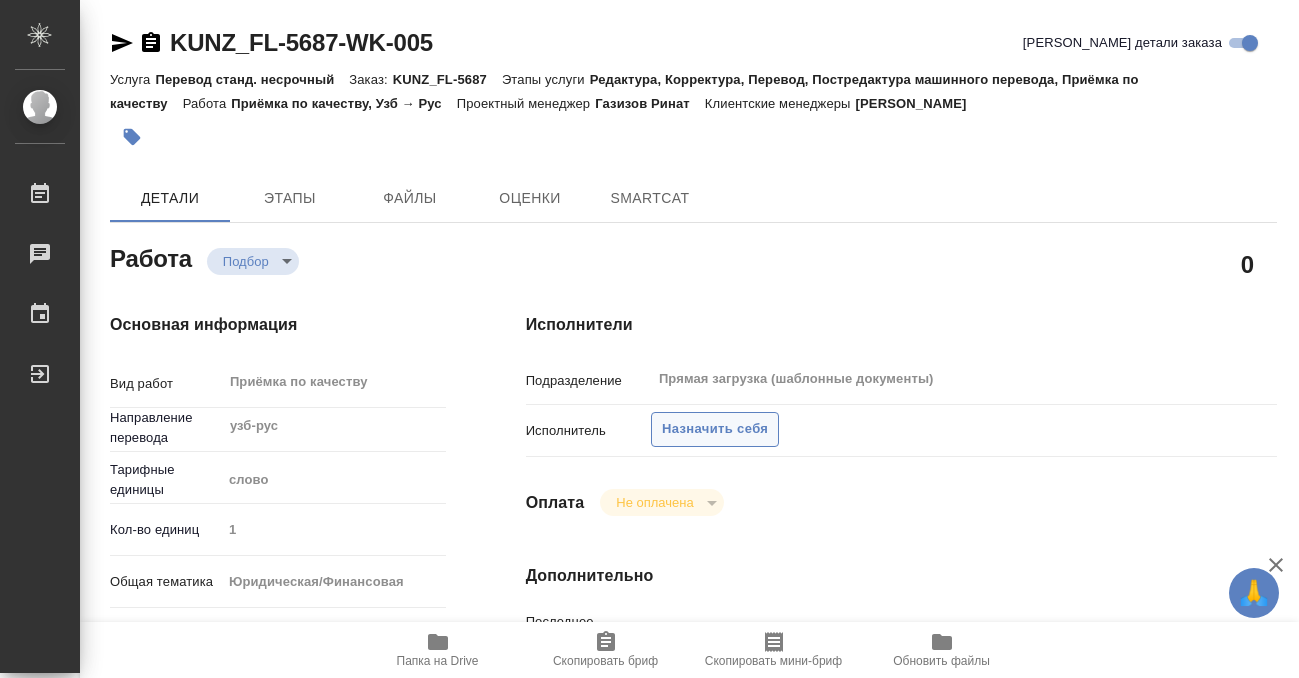 type on "x" 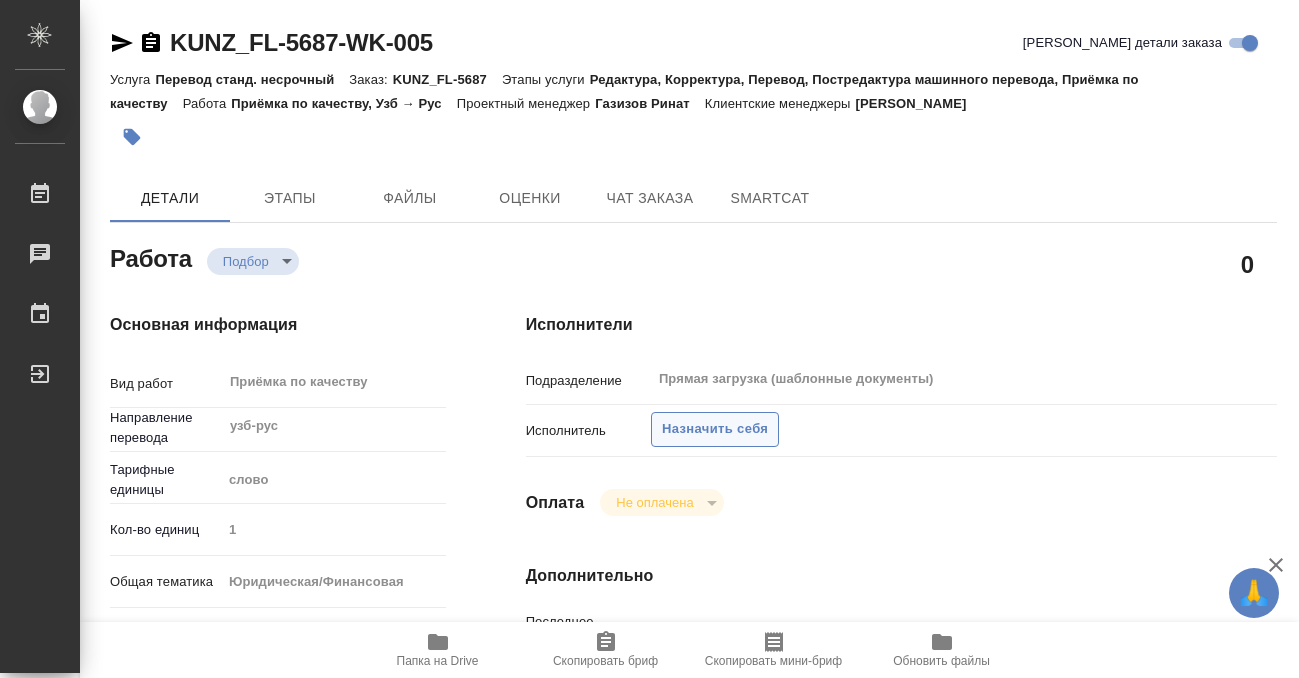 type on "x" 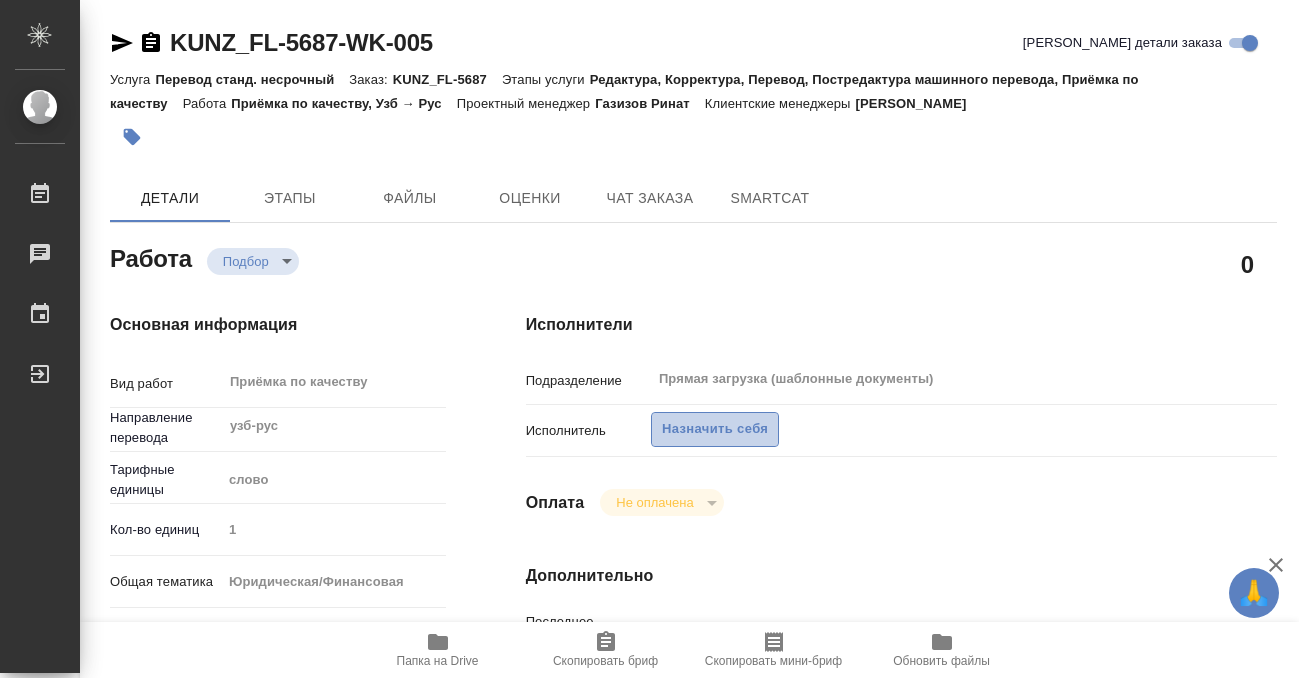 click on "Назначить себя" at bounding box center (715, 429) 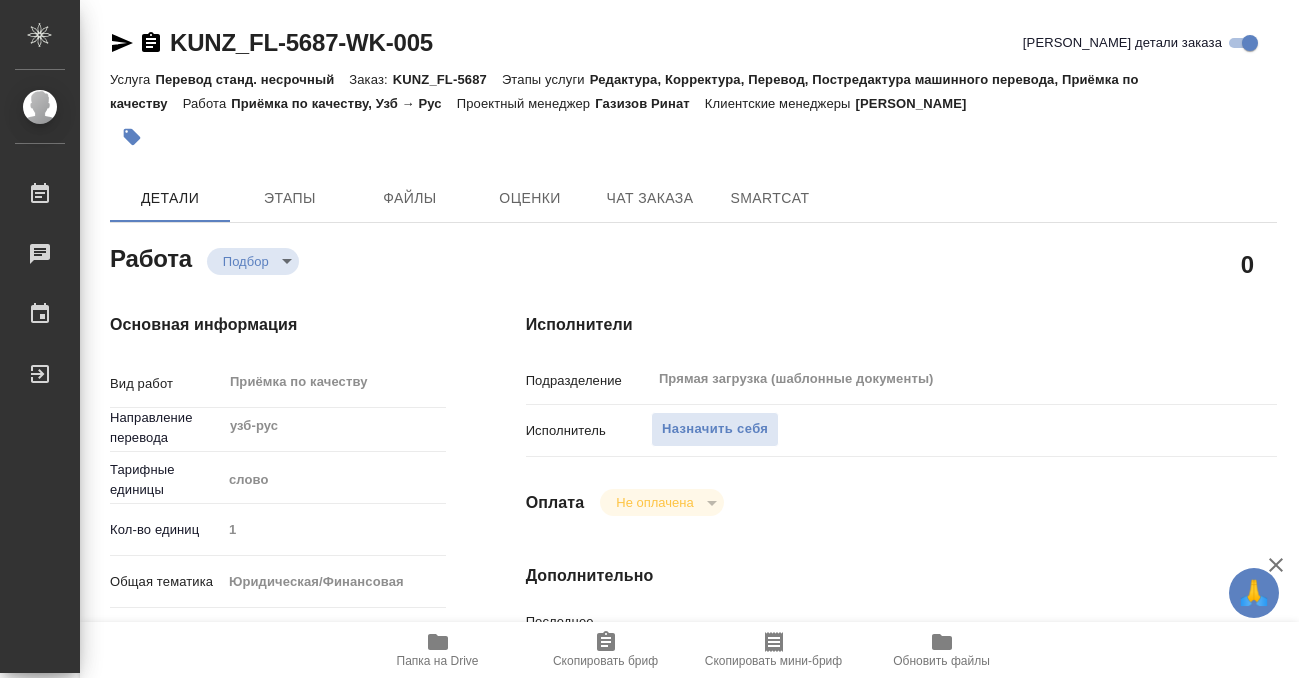 type on "x" 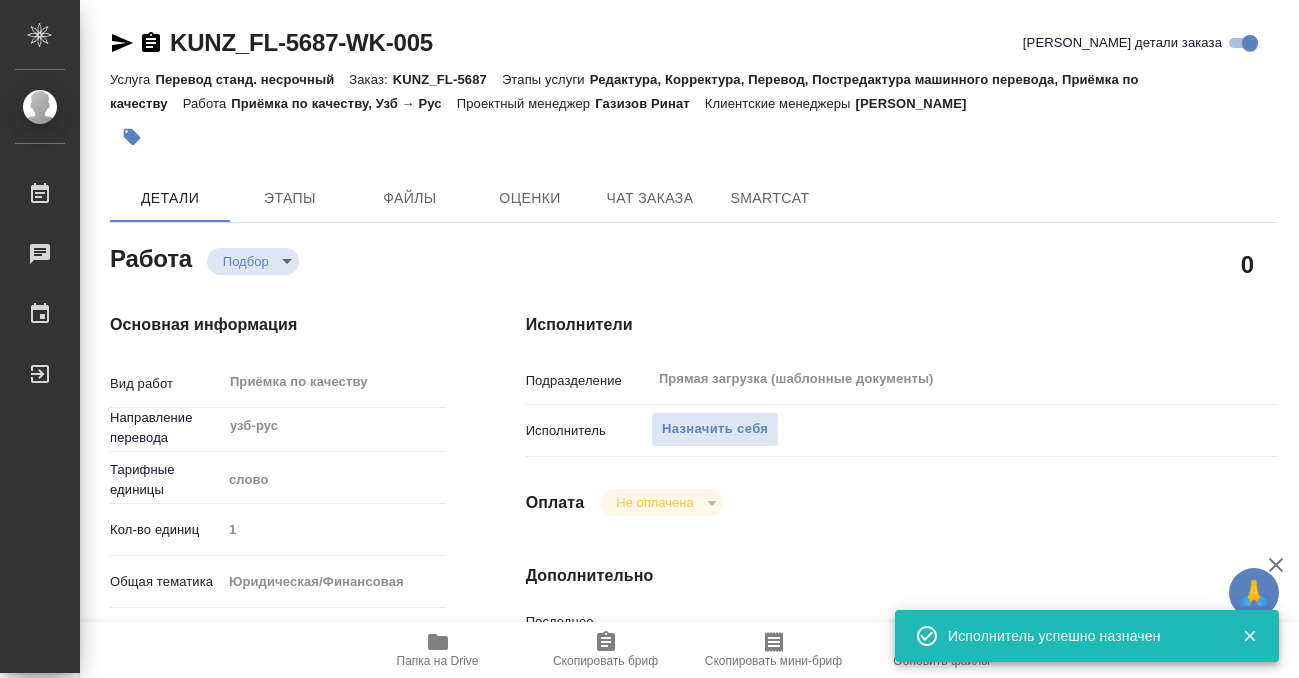 type on "x" 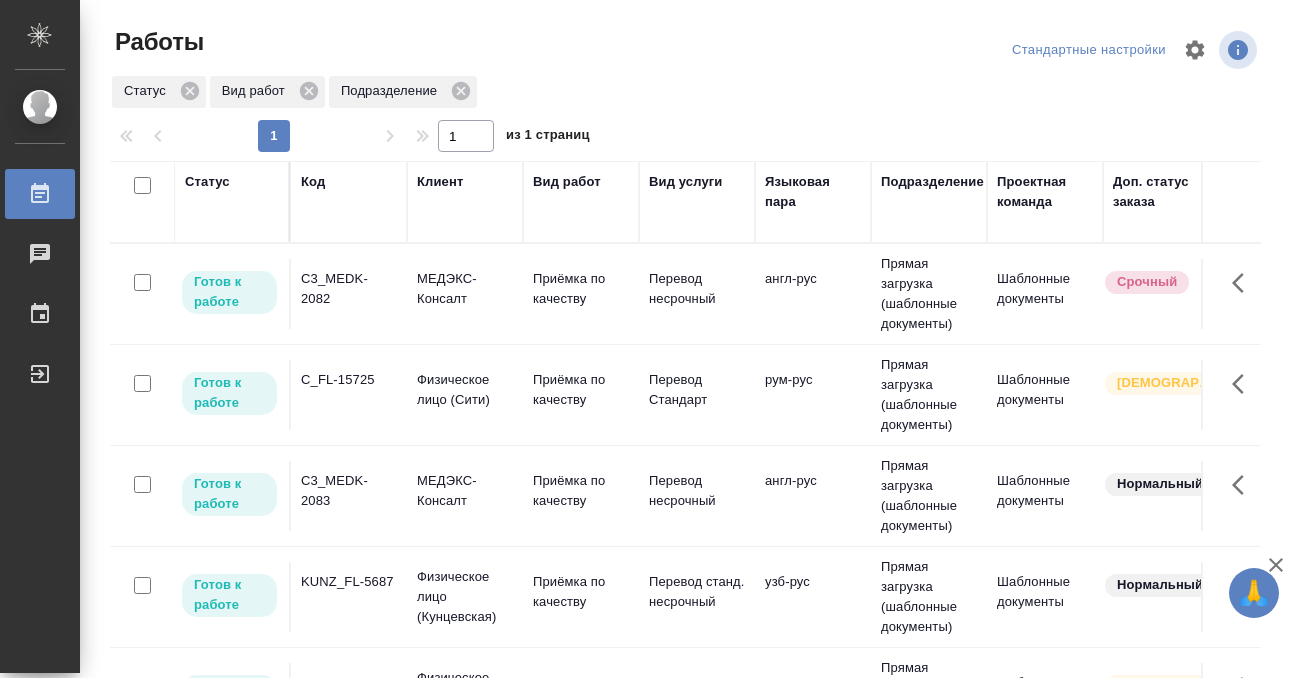 scroll, scrollTop: 0, scrollLeft: 0, axis: both 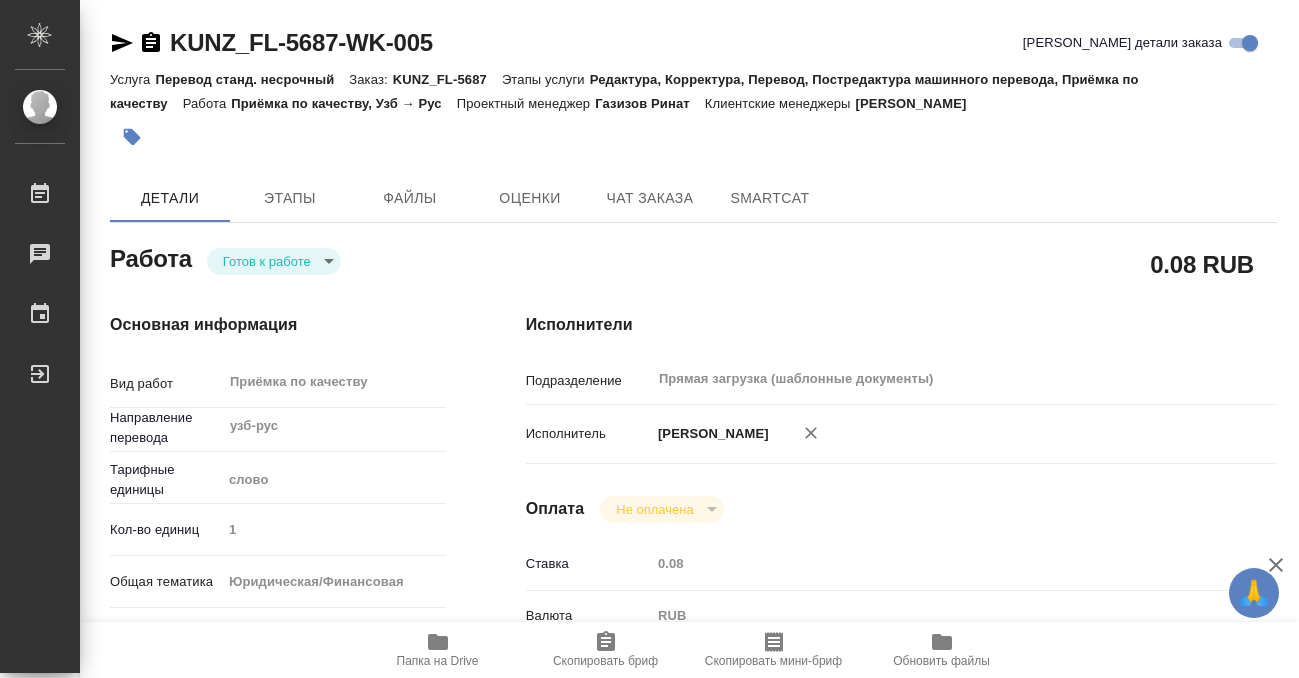 type on "x" 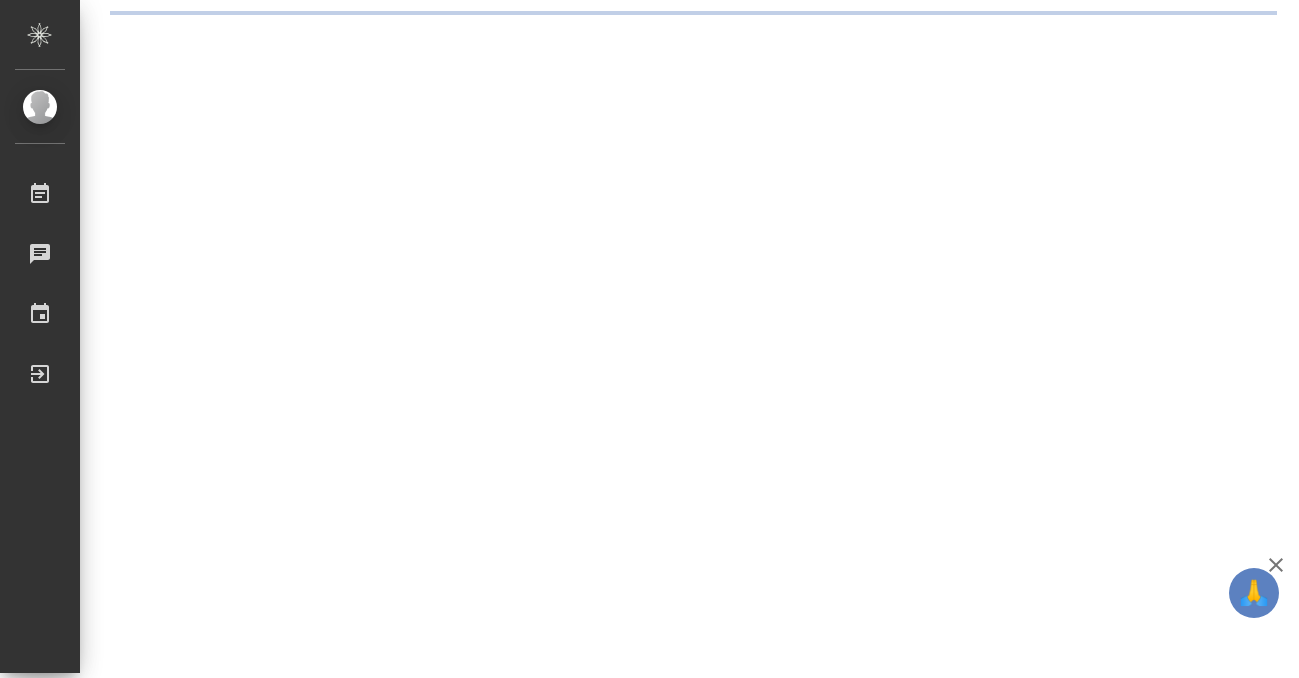 scroll, scrollTop: 0, scrollLeft: 0, axis: both 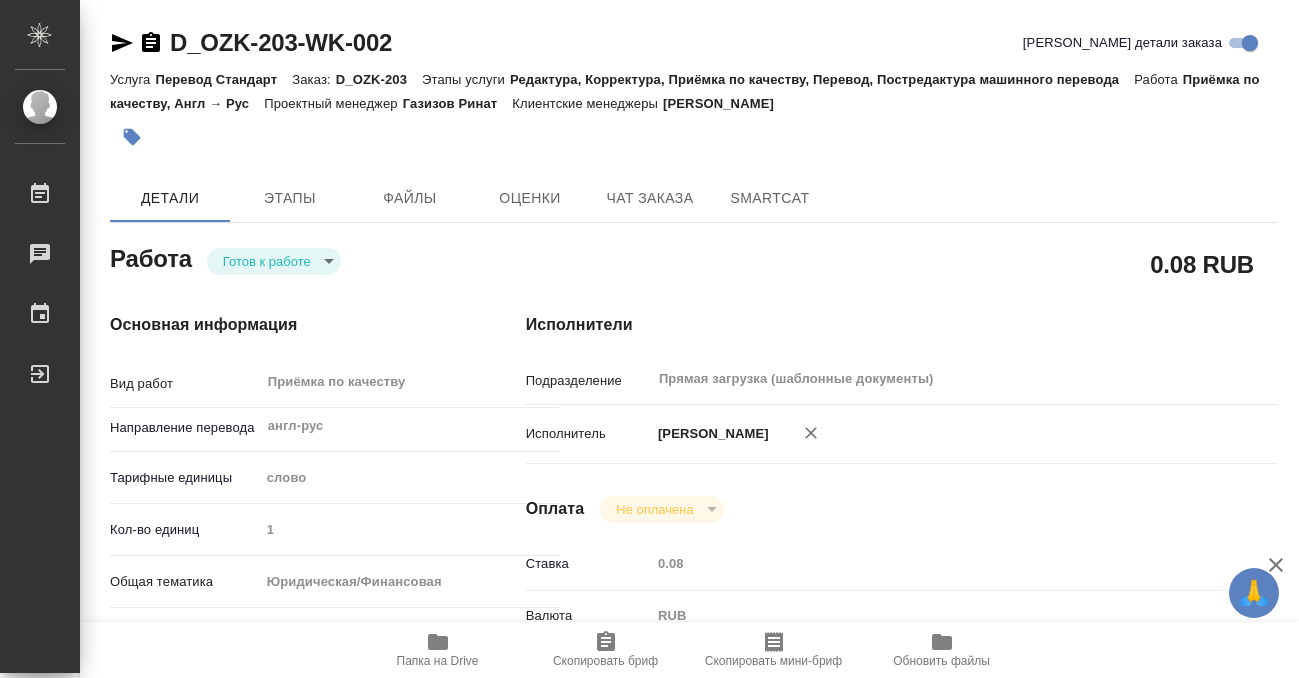 type on "x" 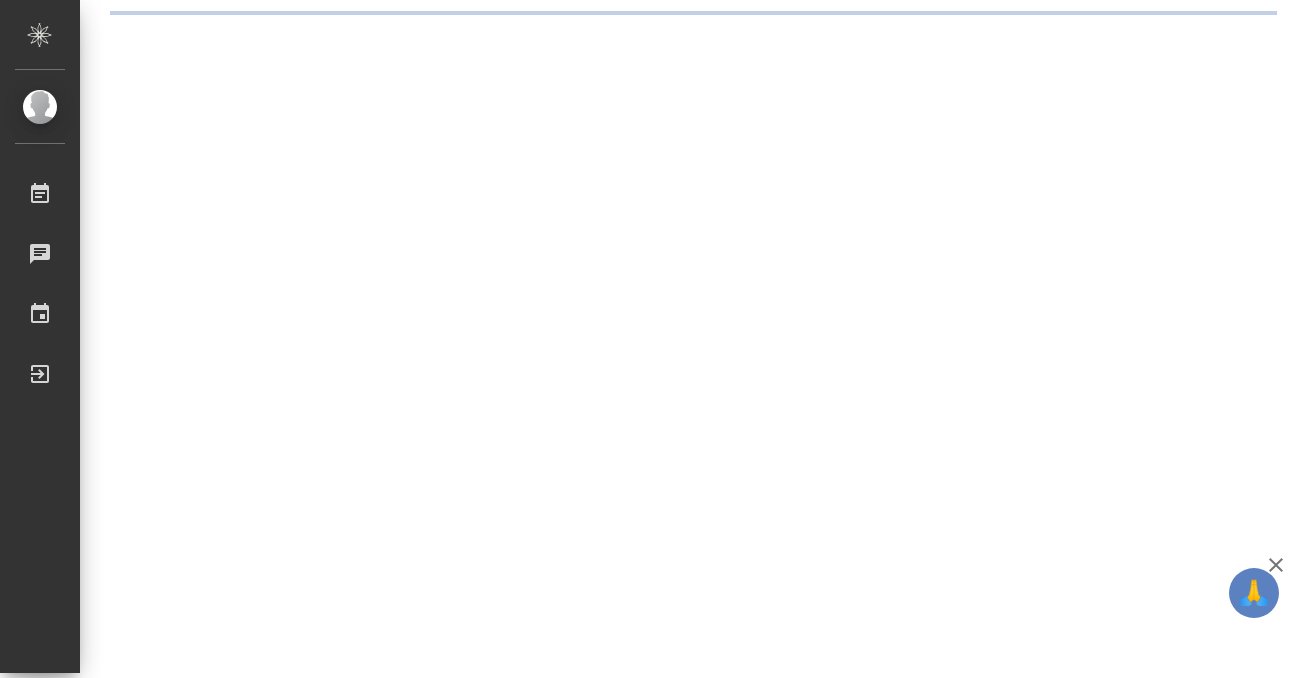 scroll, scrollTop: 0, scrollLeft: 0, axis: both 